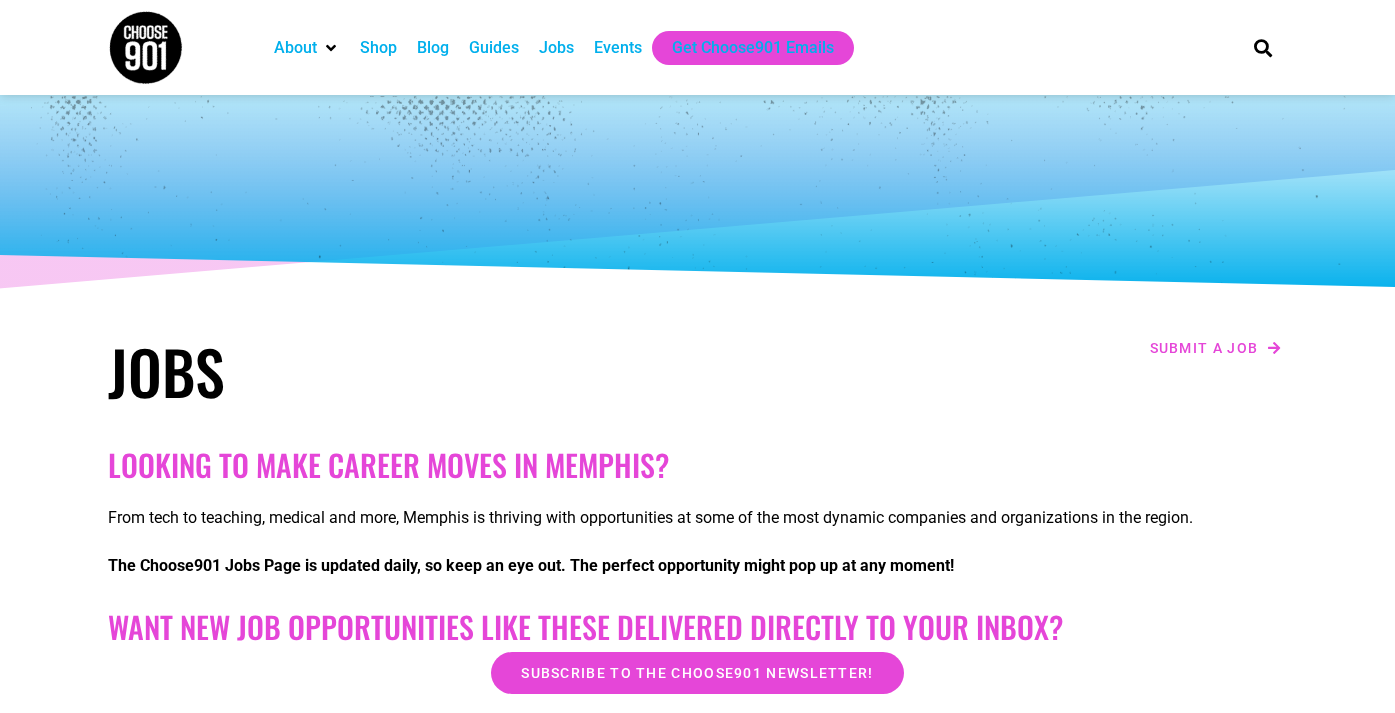 scroll, scrollTop: 0, scrollLeft: 0, axis: both 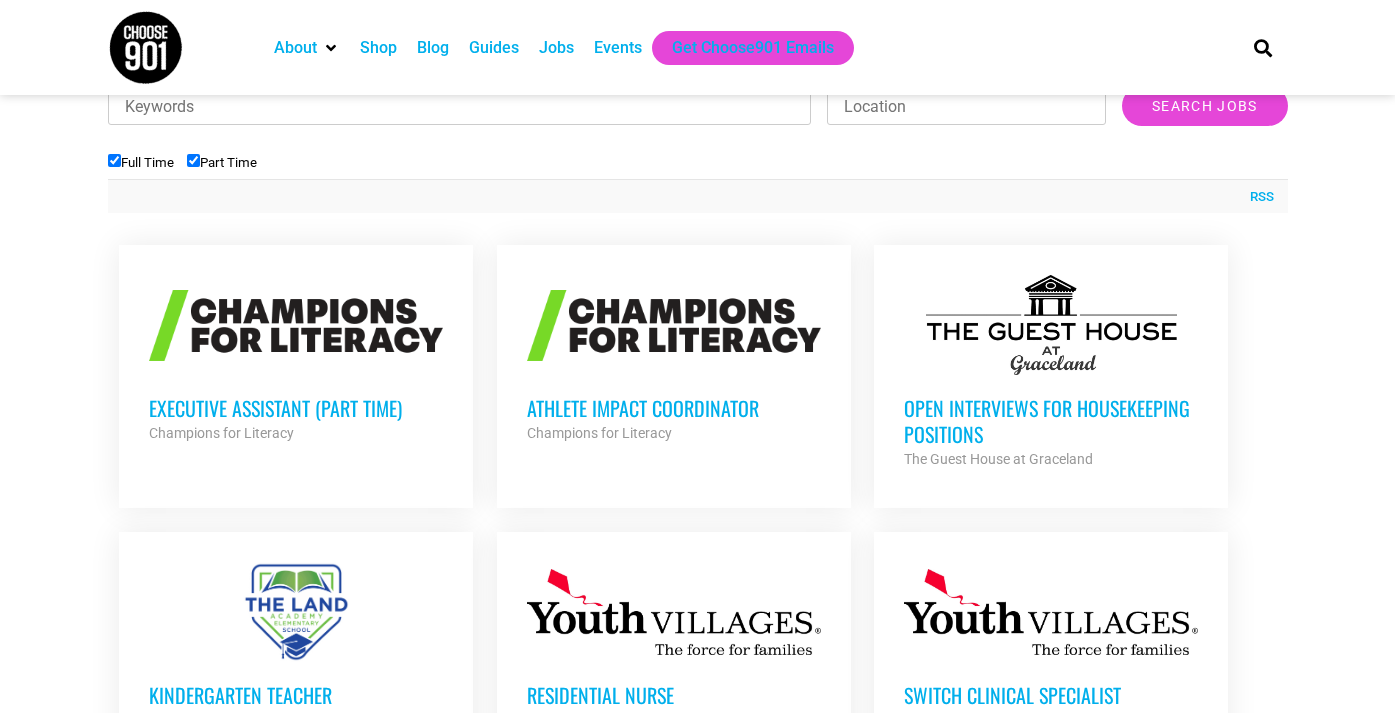 click on "Executive Assistant (Part Time)" at bounding box center [296, 408] 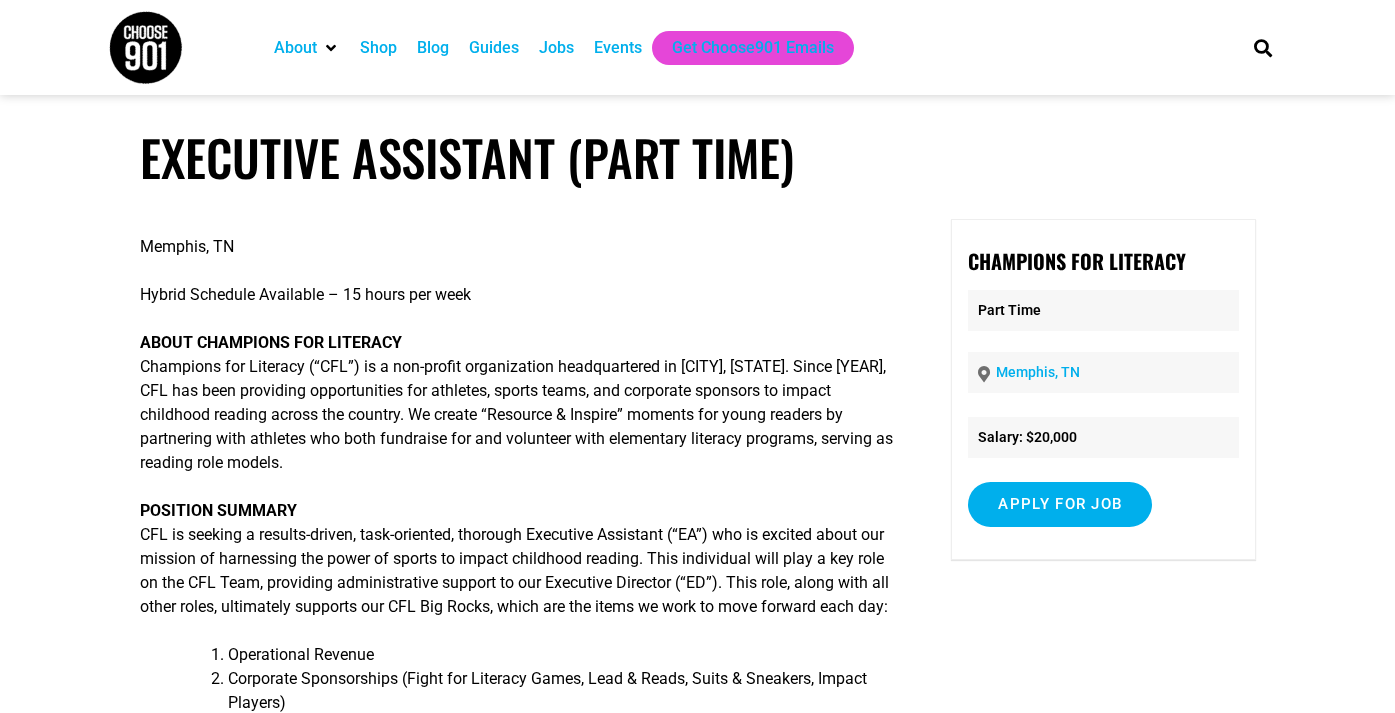 scroll, scrollTop: 0, scrollLeft: 0, axis: both 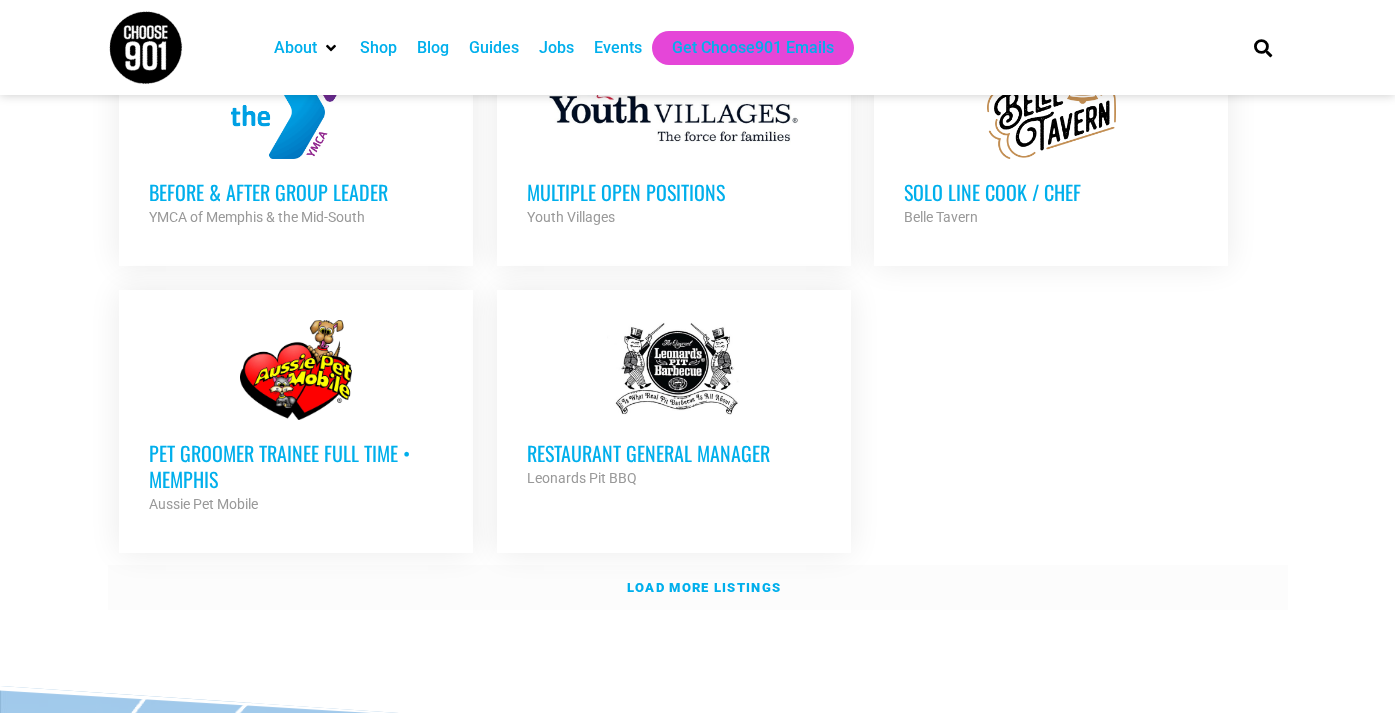 click on "Load more listings" at bounding box center [698, 588] 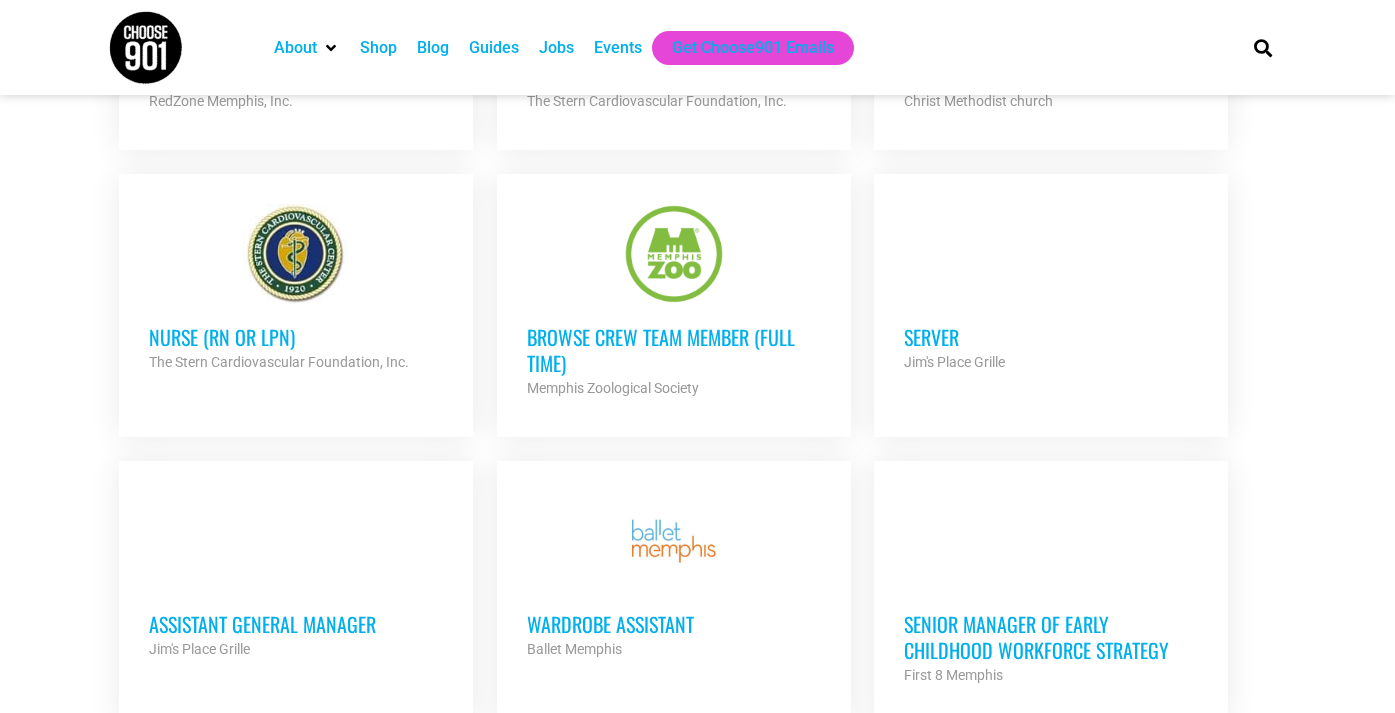 scroll, scrollTop: 3508, scrollLeft: 0, axis: vertical 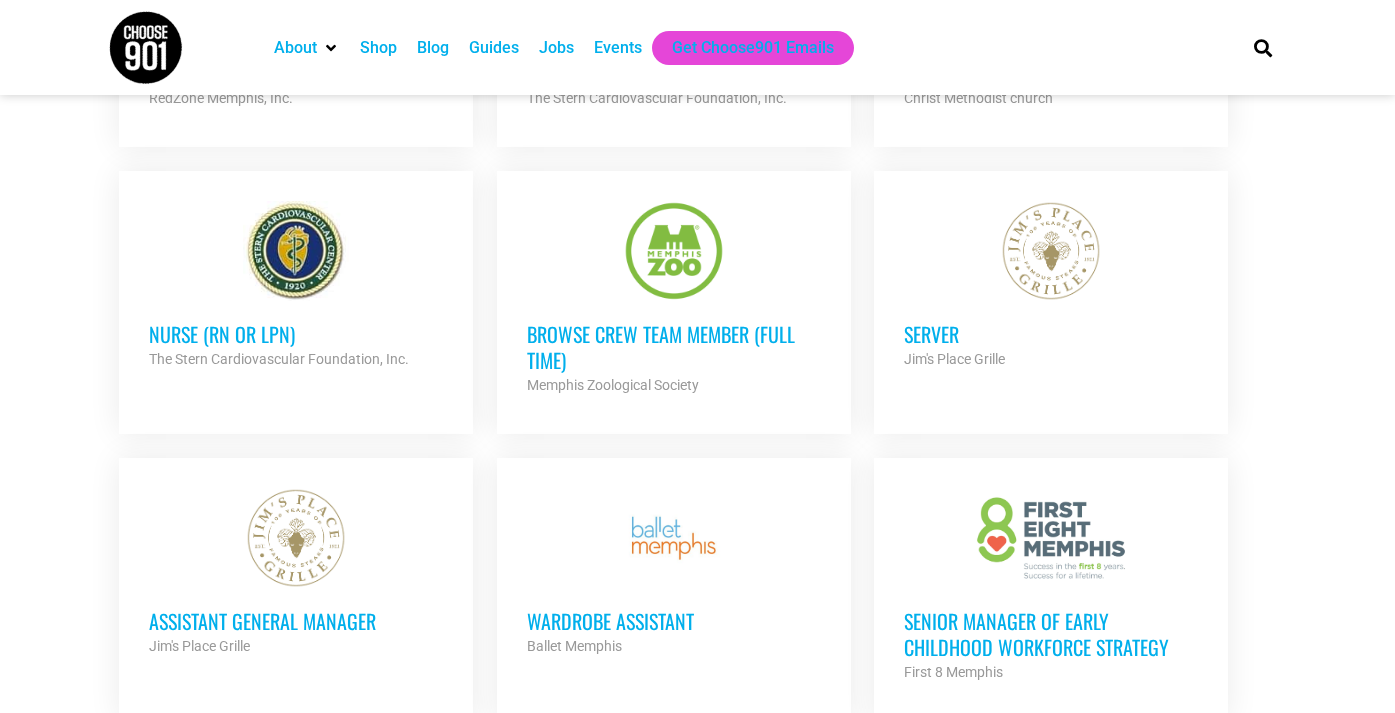 click on "Wardrobe Assistant" at bounding box center [674, 621] 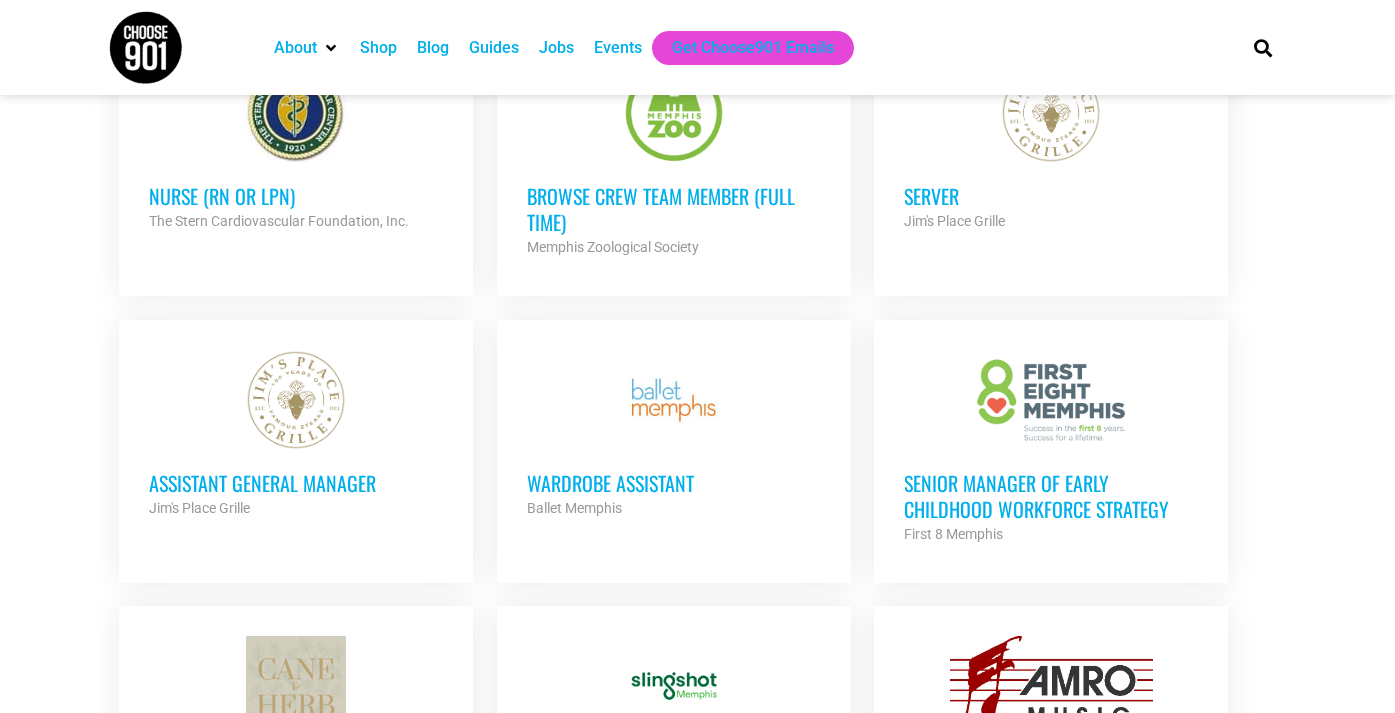 scroll, scrollTop: 3689, scrollLeft: 0, axis: vertical 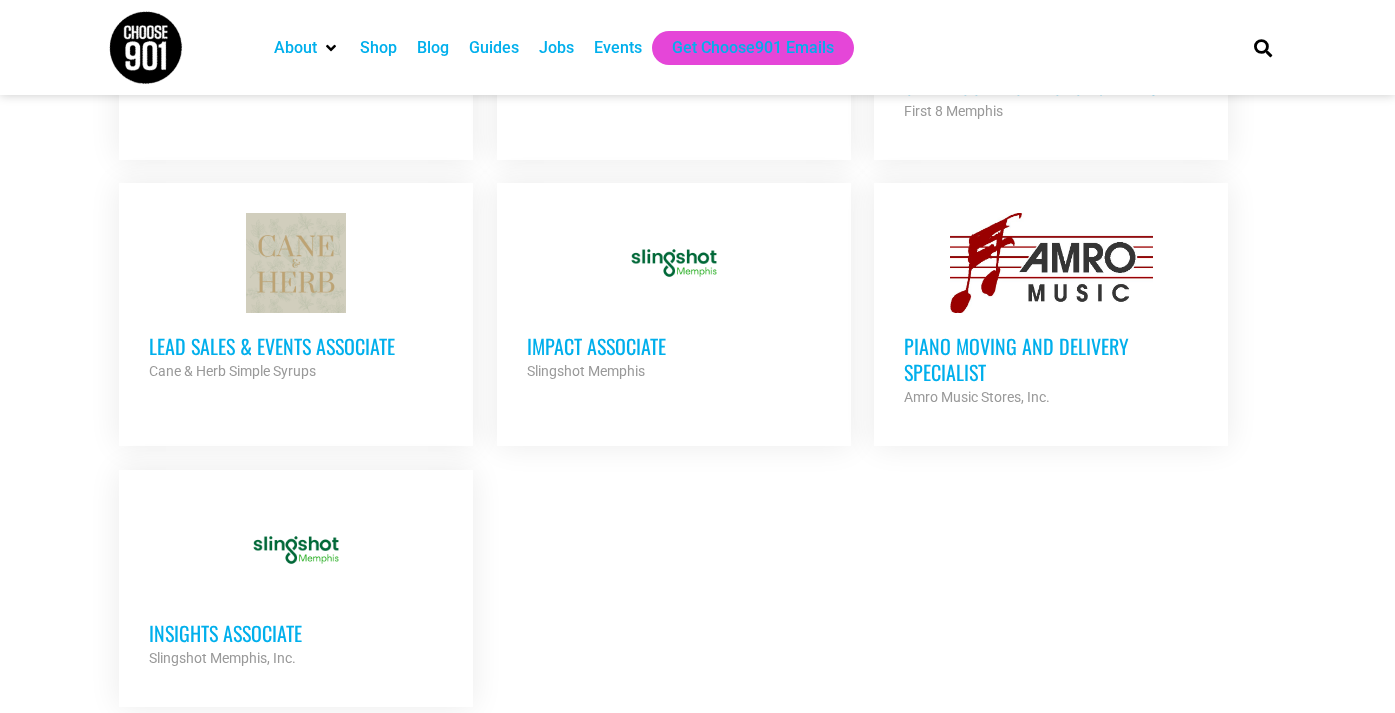 click on "Impact Associate" at bounding box center [674, 346] 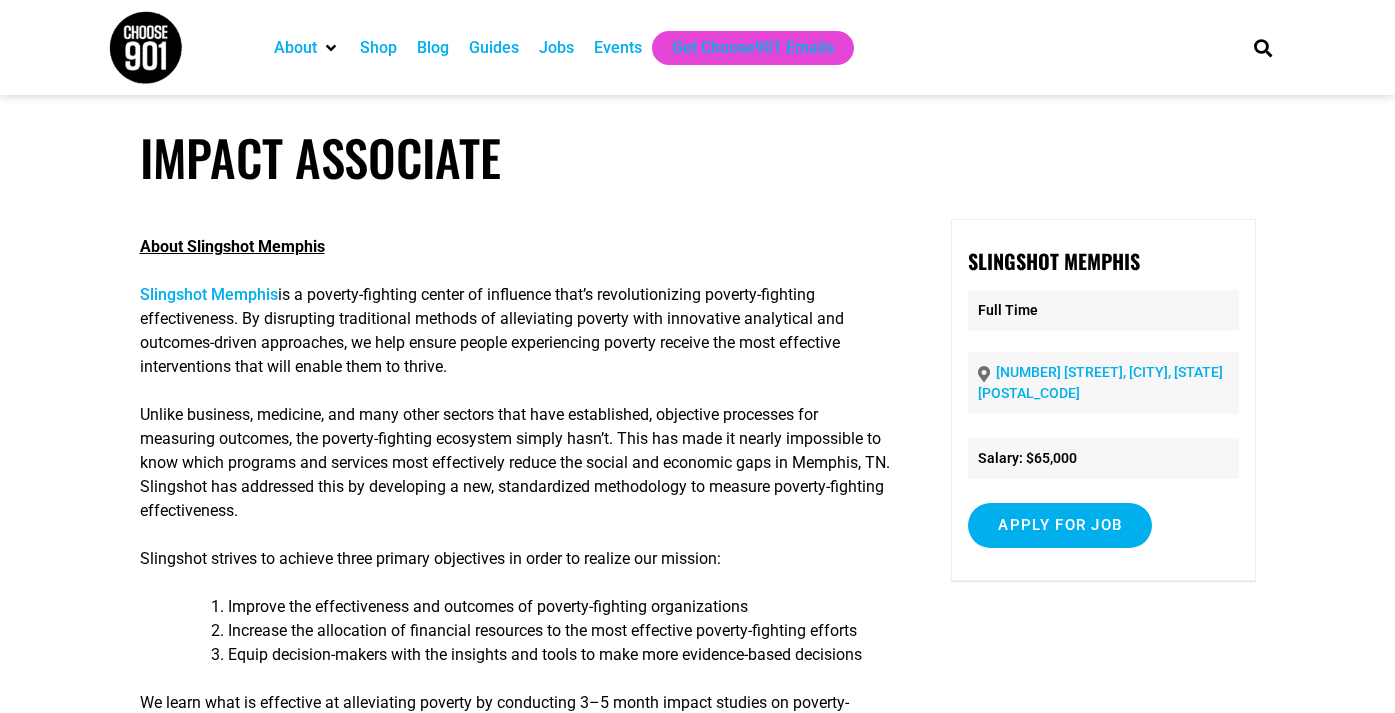 scroll, scrollTop: 0, scrollLeft: 0, axis: both 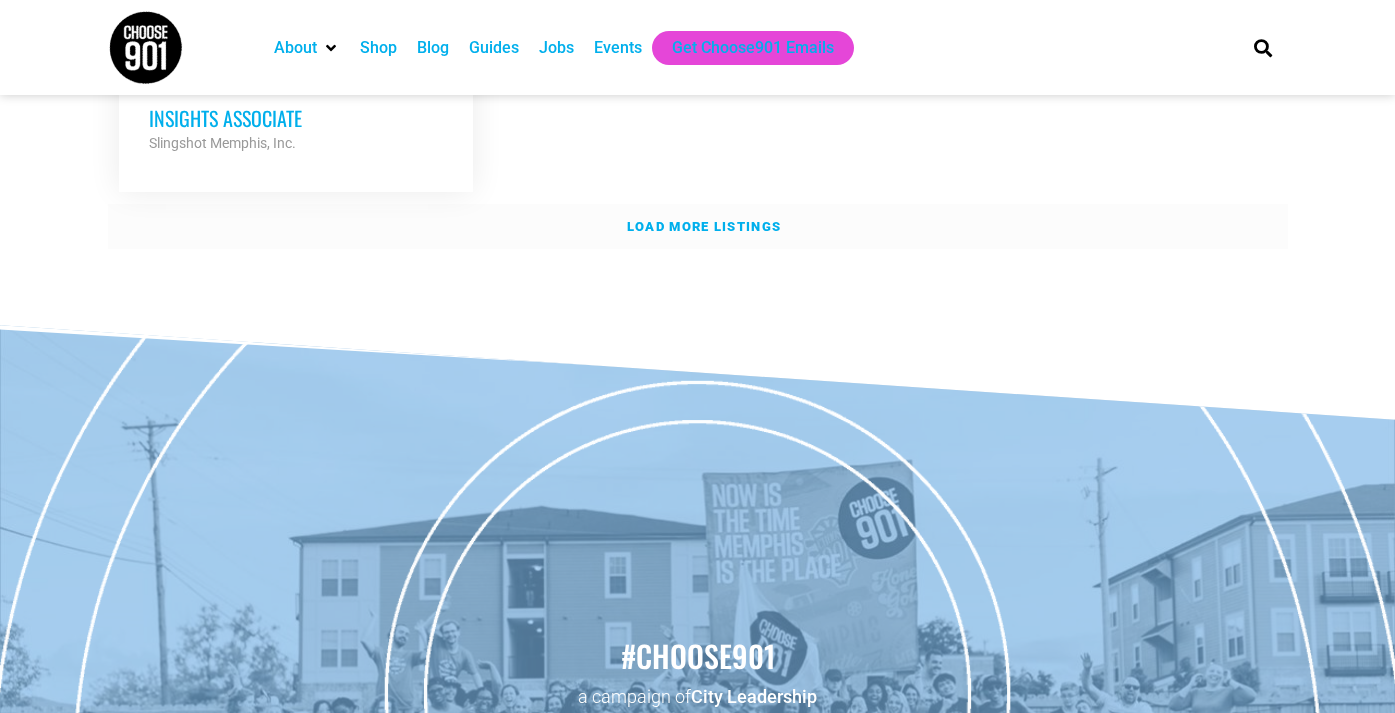 click on "Load more listings" at bounding box center [704, 226] 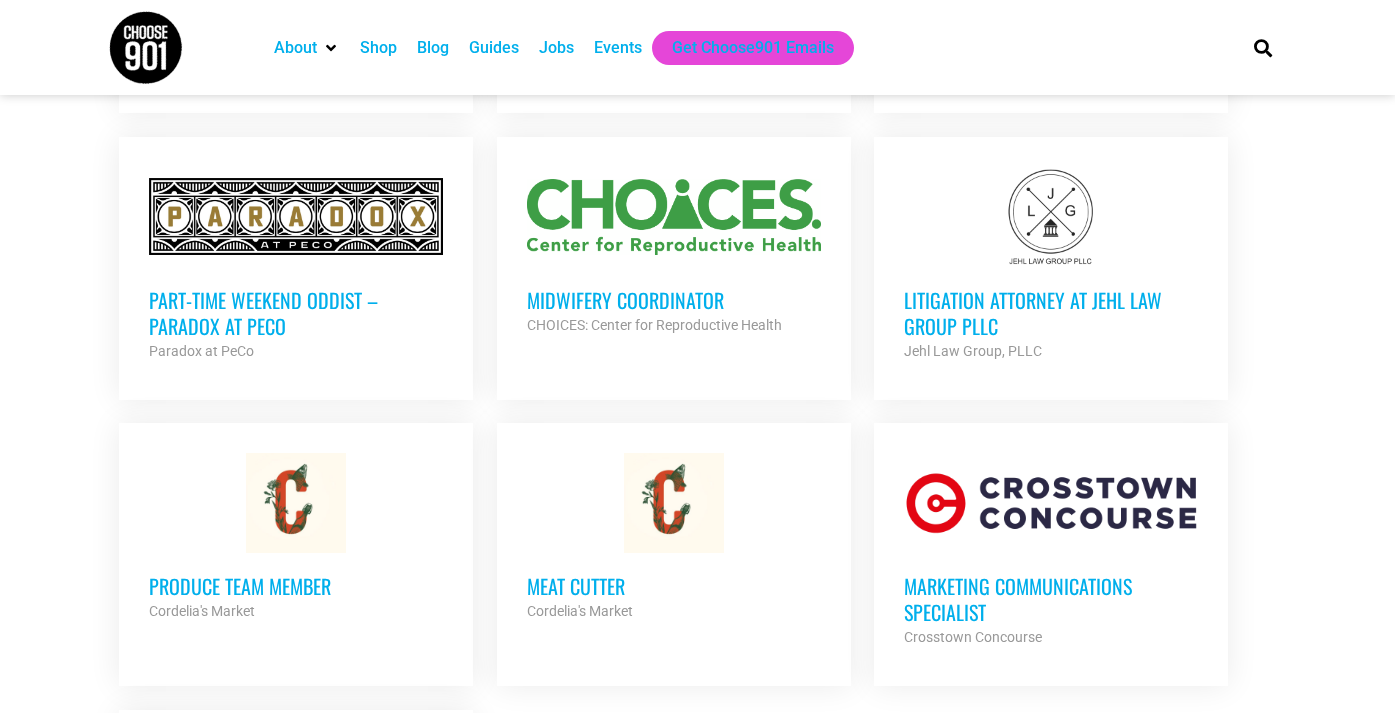scroll, scrollTop: 5261, scrollLeft: 0, axis: vertical 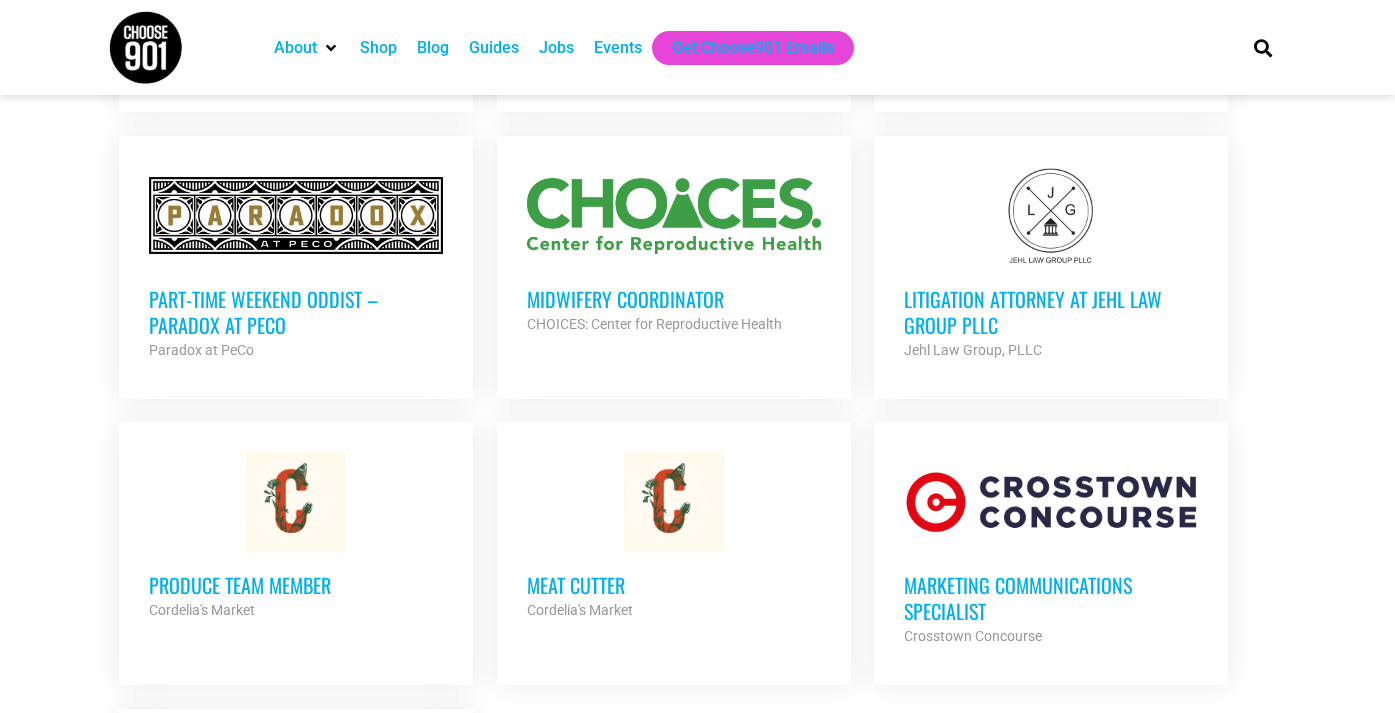 click on "Part-Time Weekend Oddist – Paradox at PeCo" at bounding box center [296, 312] 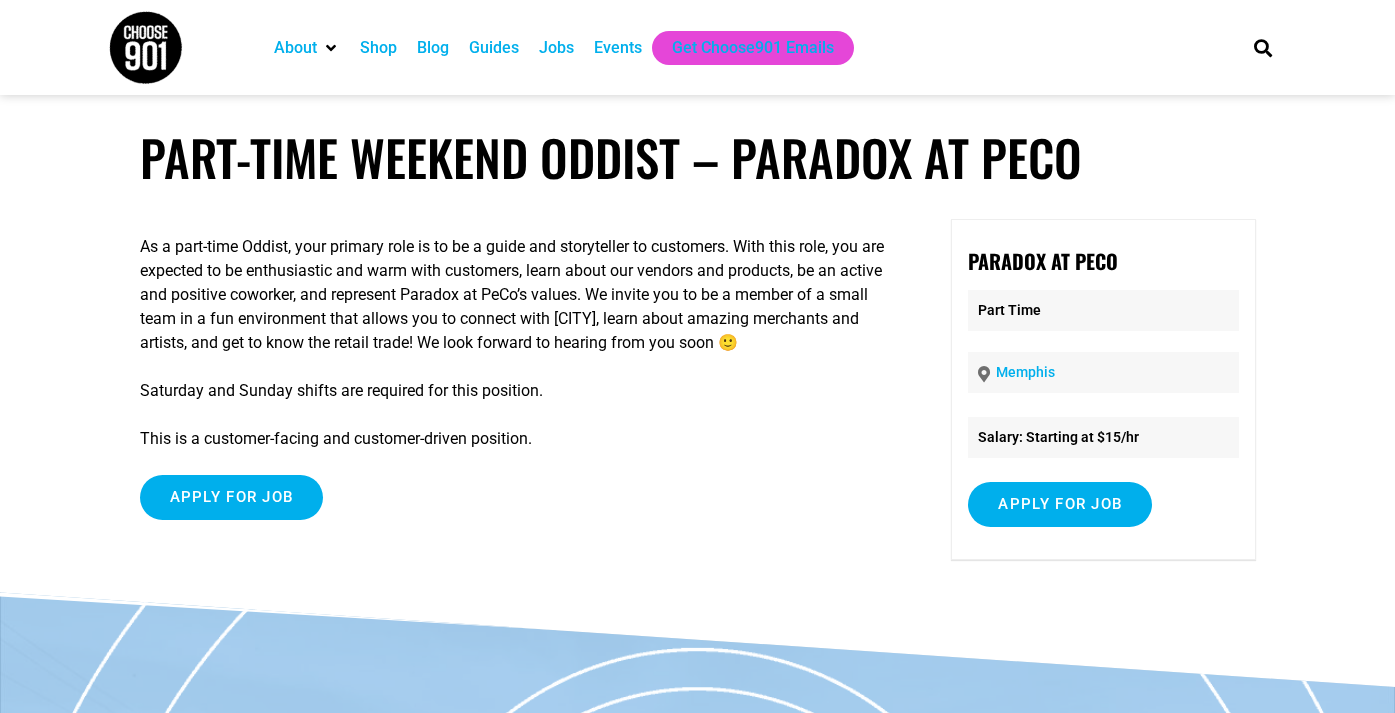 scroll, scrollTop: 0, scrollLeft: 0, axis: both 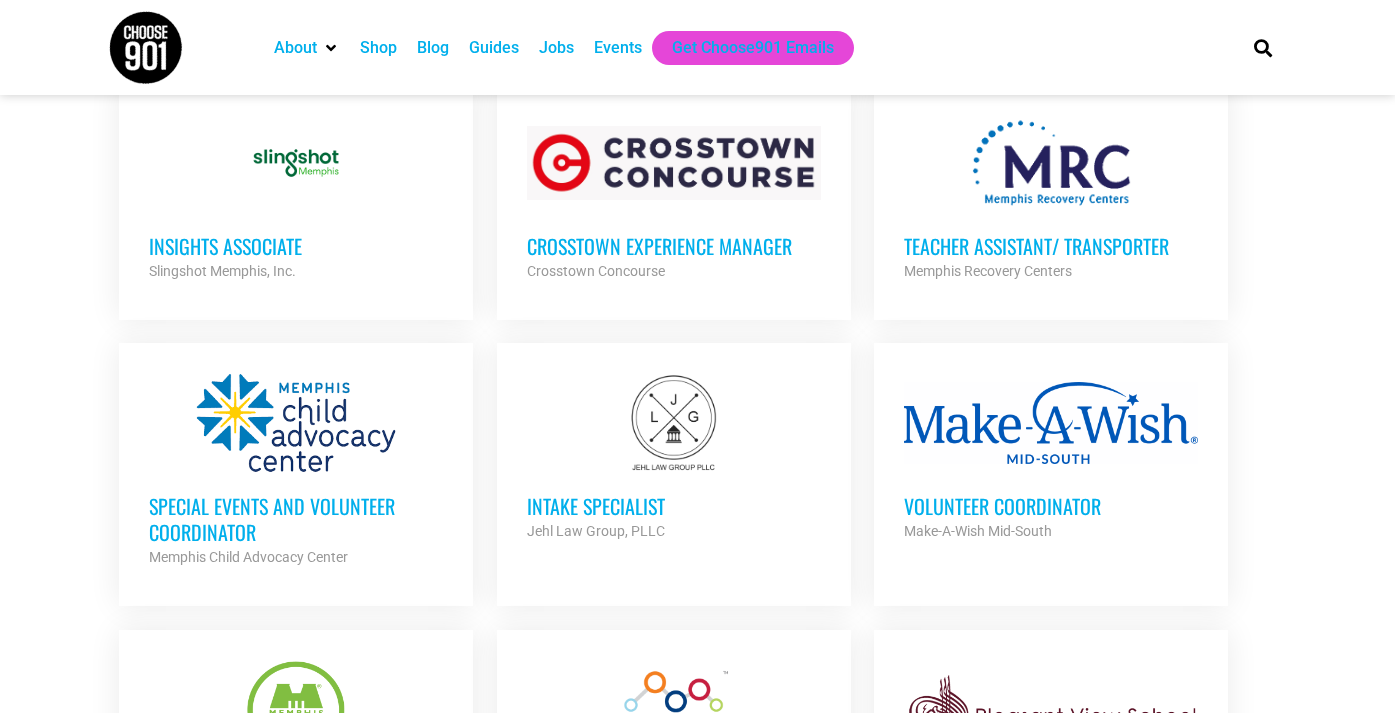 click on "Special Events and Volunteer Coordinator" at bounding box center (296, 519) 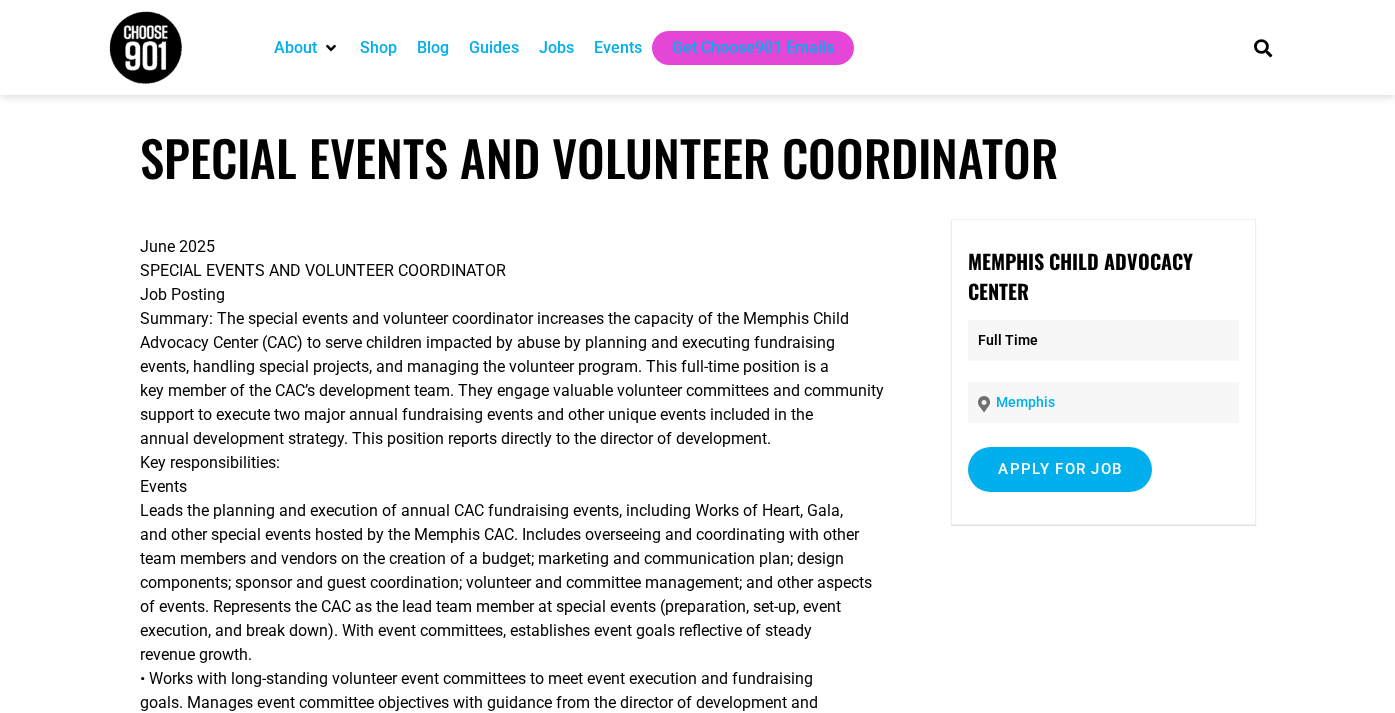 scroll, scrollTop: 0, scrollLeft: 0, axis: both 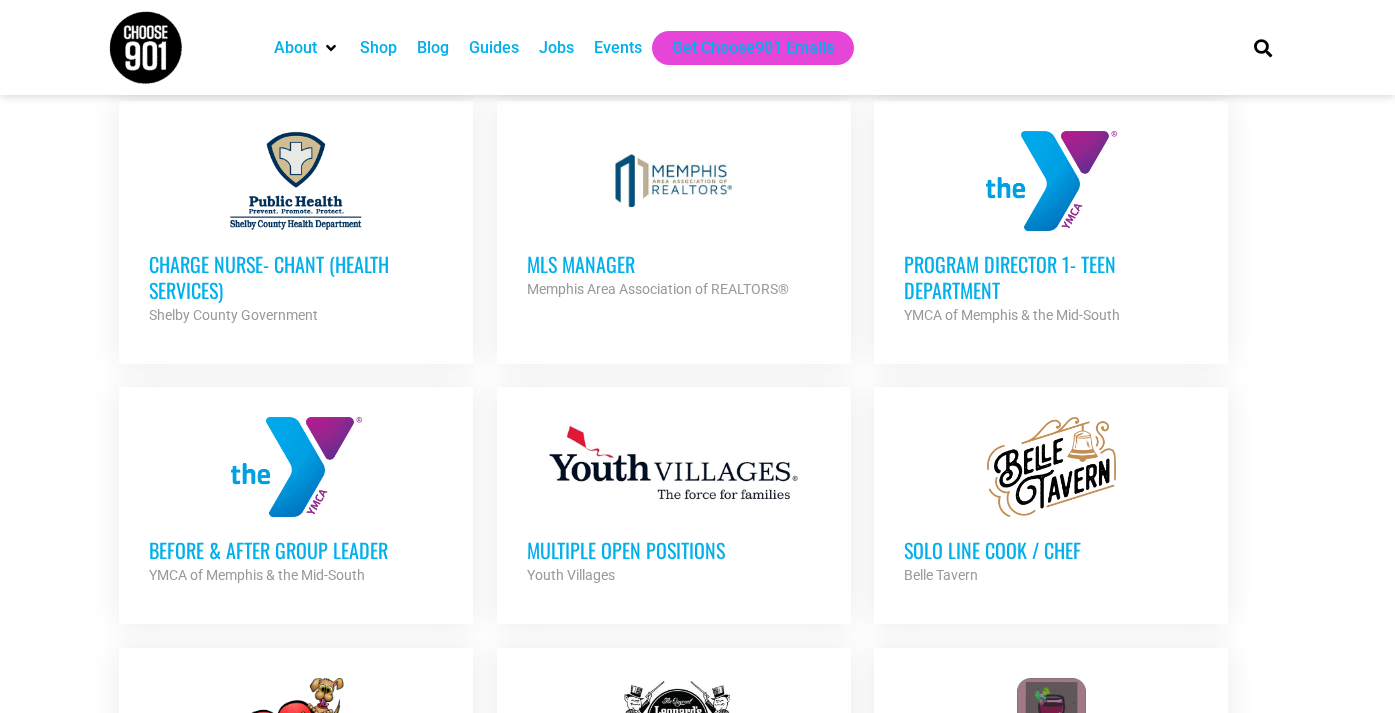 click on "Before & After Group Leader" at bounding box center [296, 550] 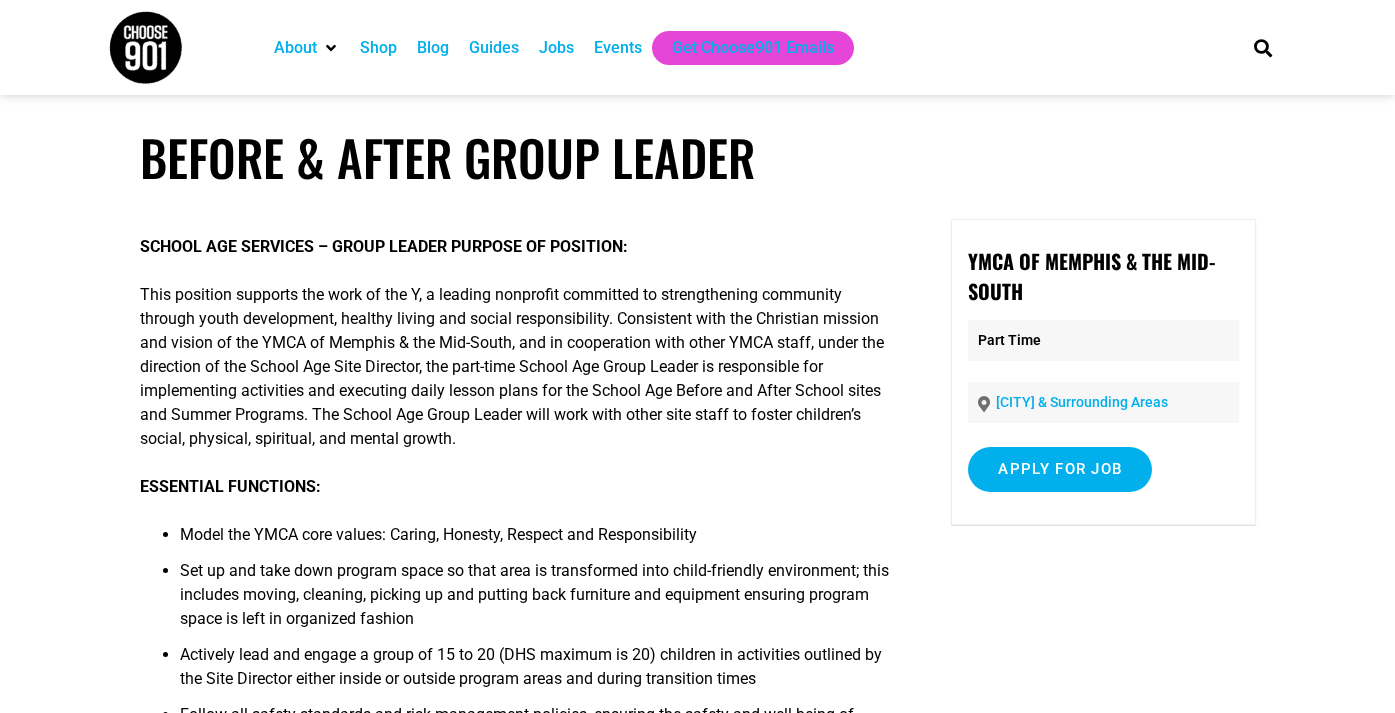 scroll, scrollTop: 0, scrollLeft: 0, axis: both 